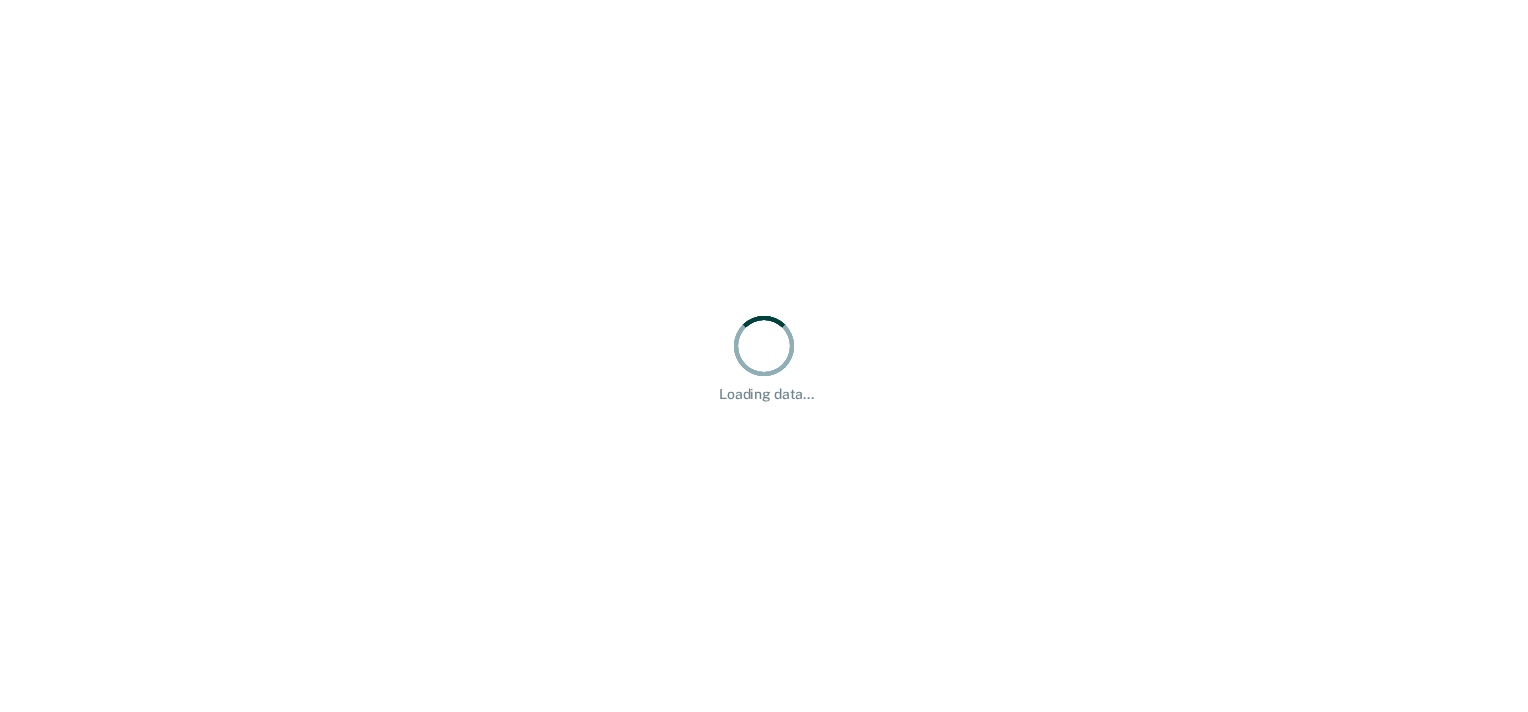 scroll, scrollTop: 0, scrollLeft: 0, axis: both 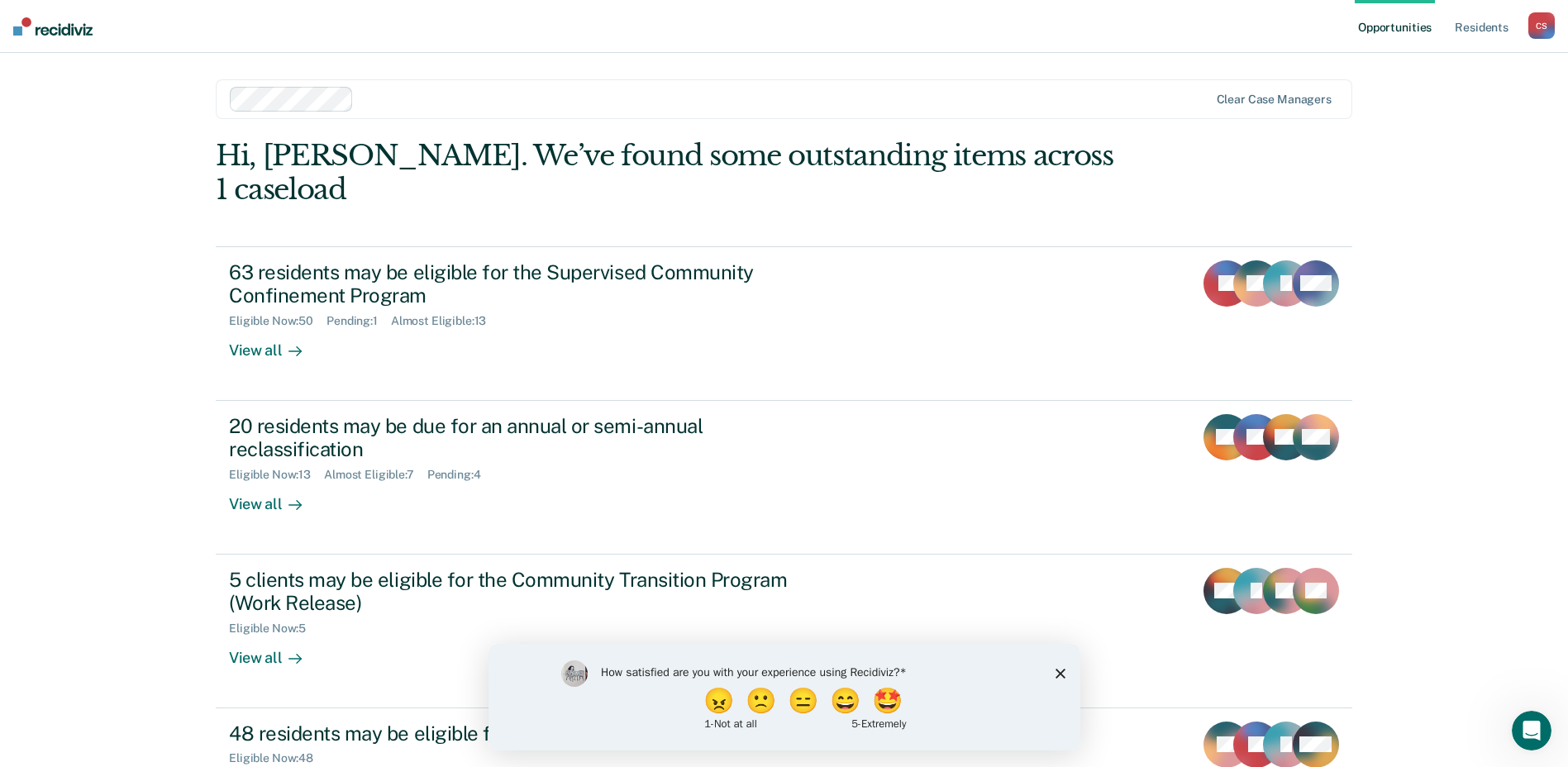 click 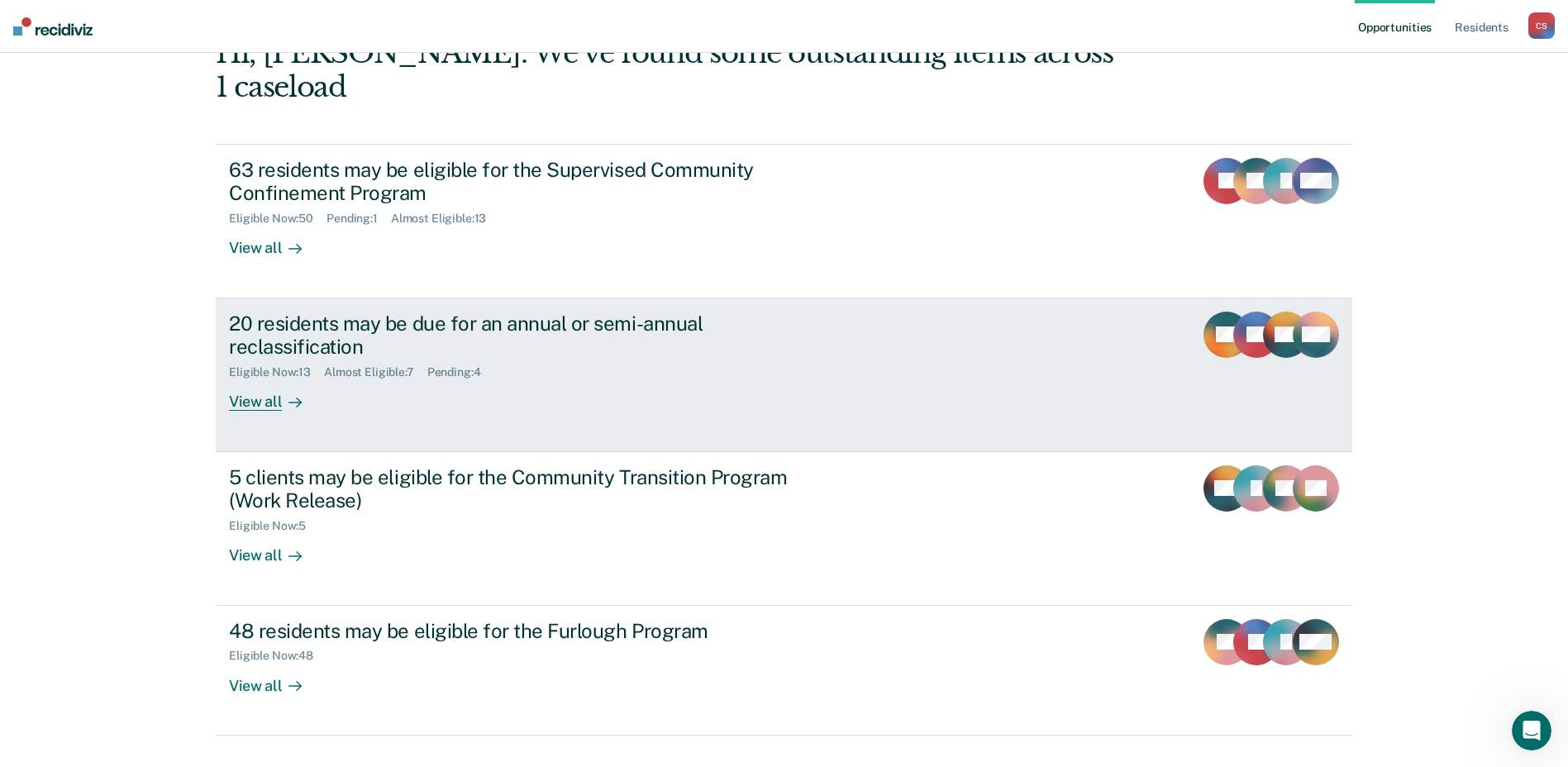 scroll, scrollTop: 103, scrollLeft: 0, axis: vertical 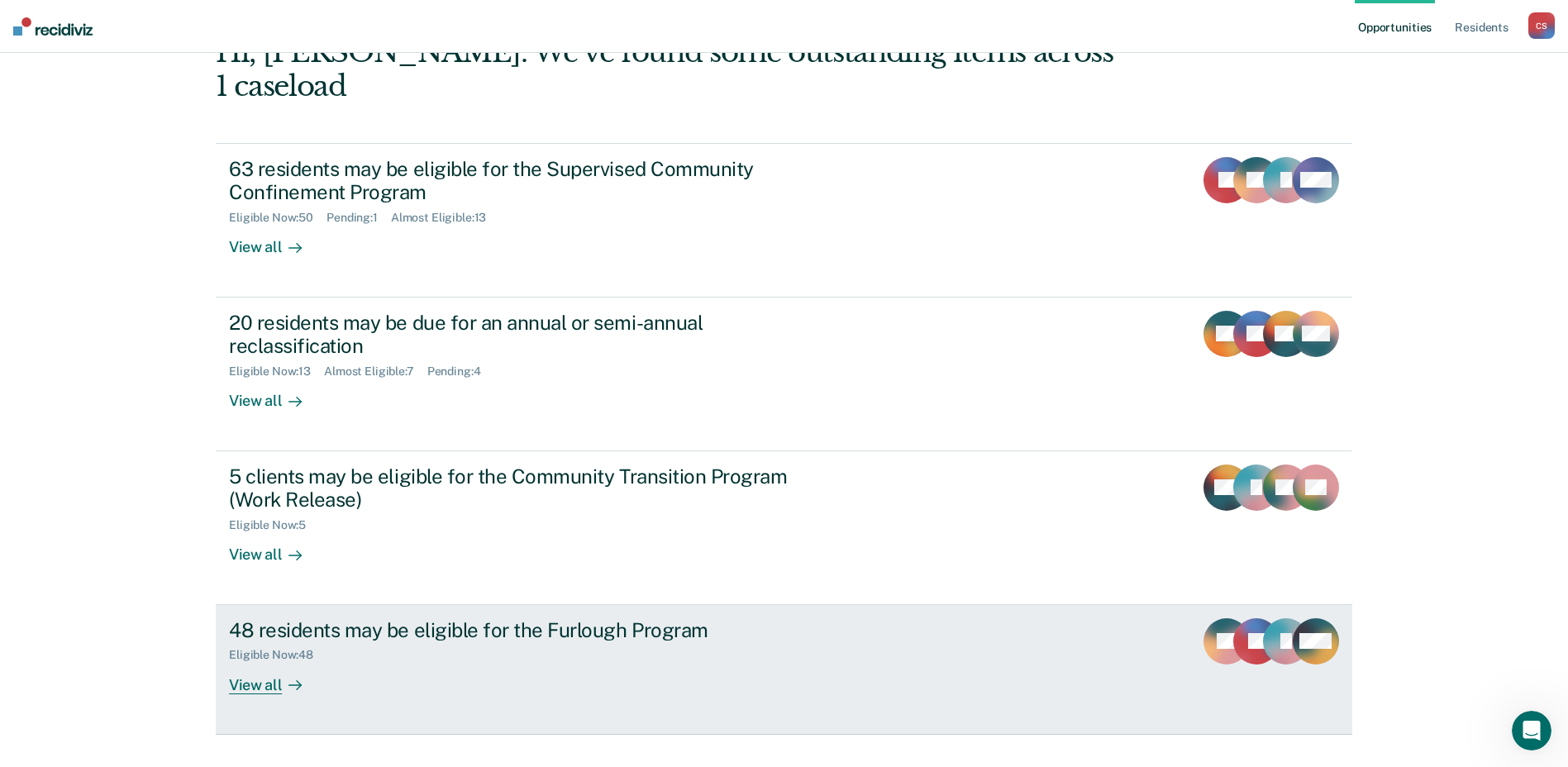 click on "View all" at bounding box center [275, 678] 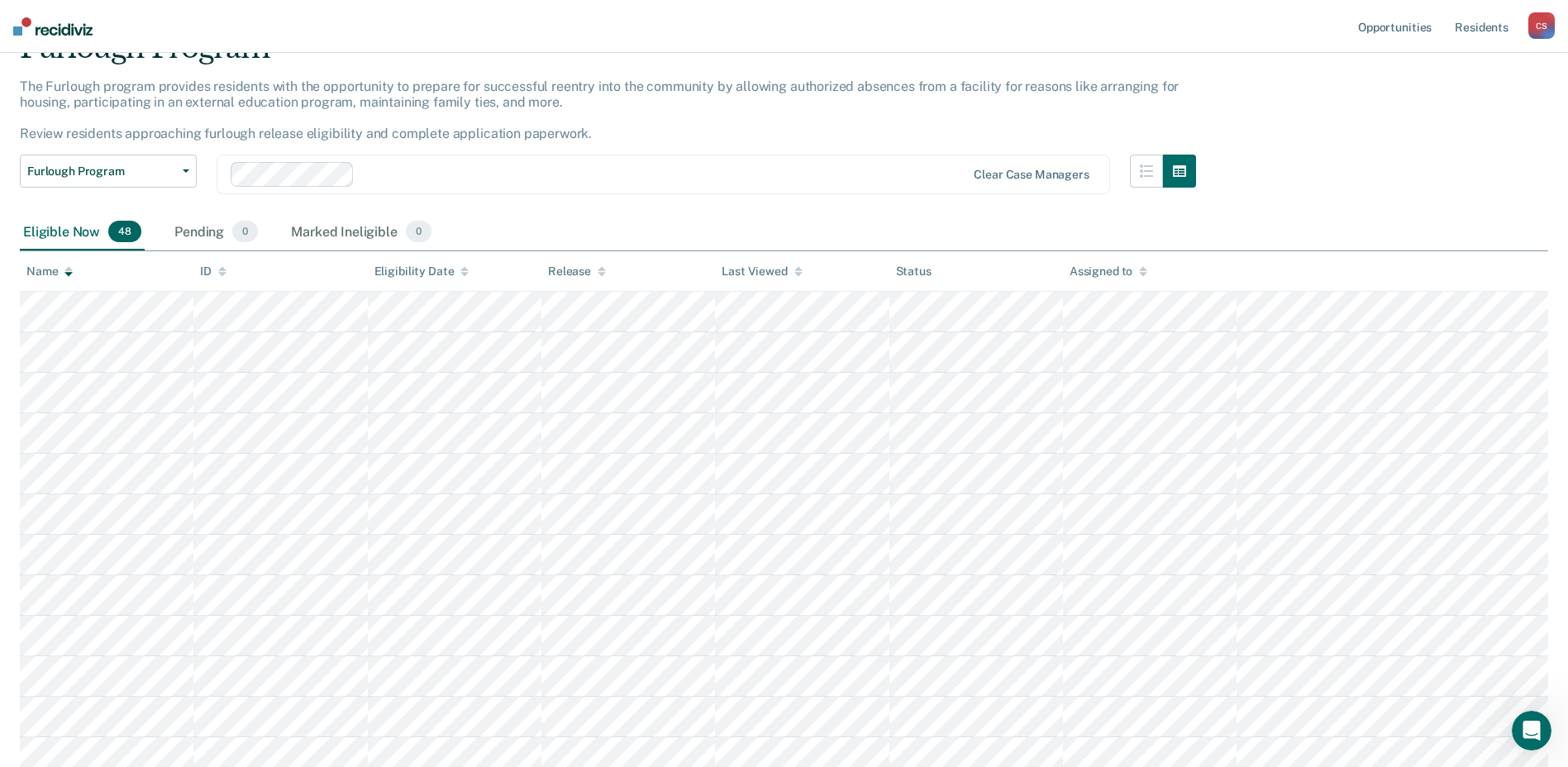 scroll, scrollTop: 0, scrollLeft: 0, axis: both 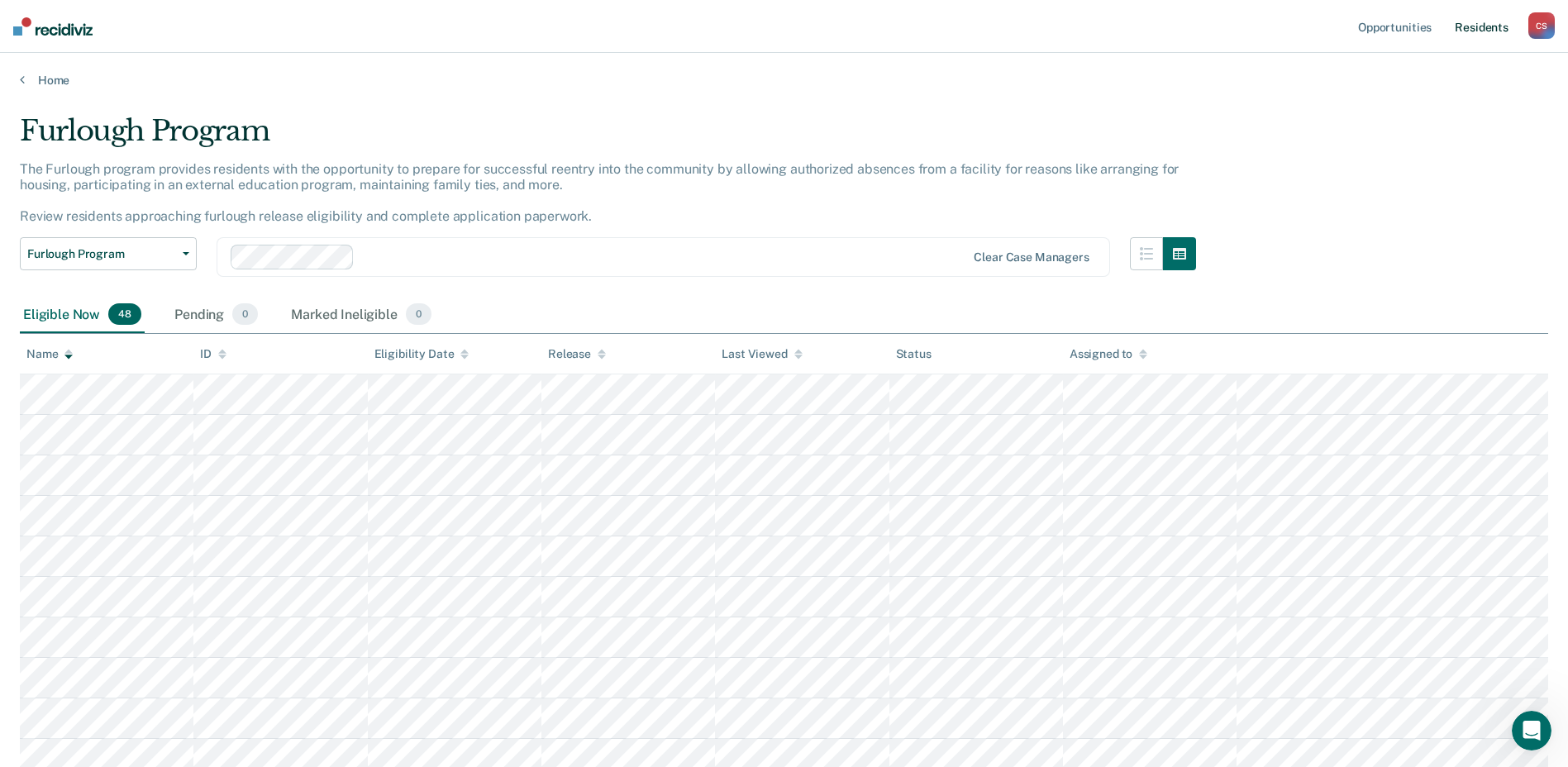 click on "Resident s" at bounding box center [1481, 26] 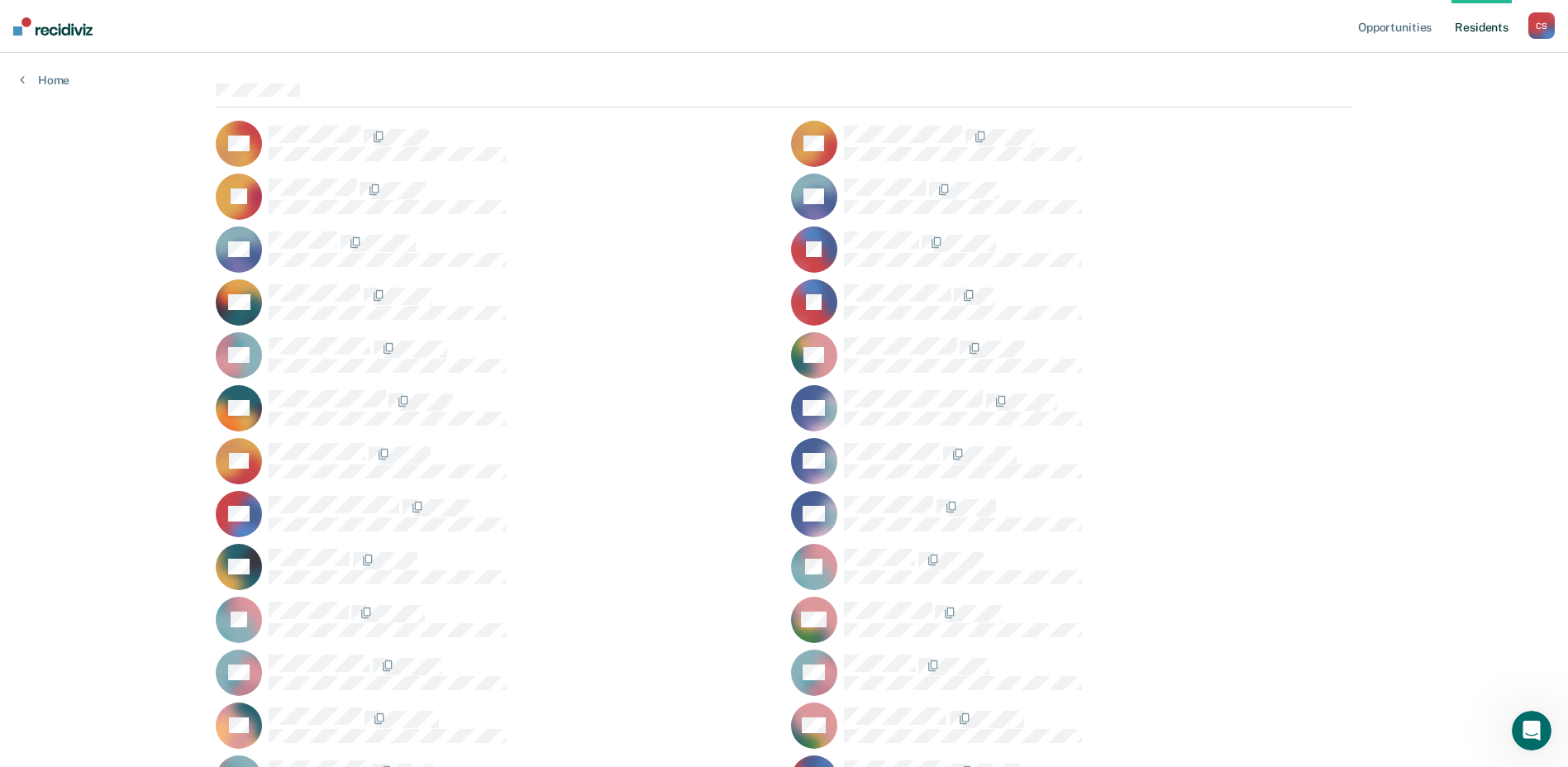 scroll, scrollTop: 0, scrollLeft: 0, axis: both 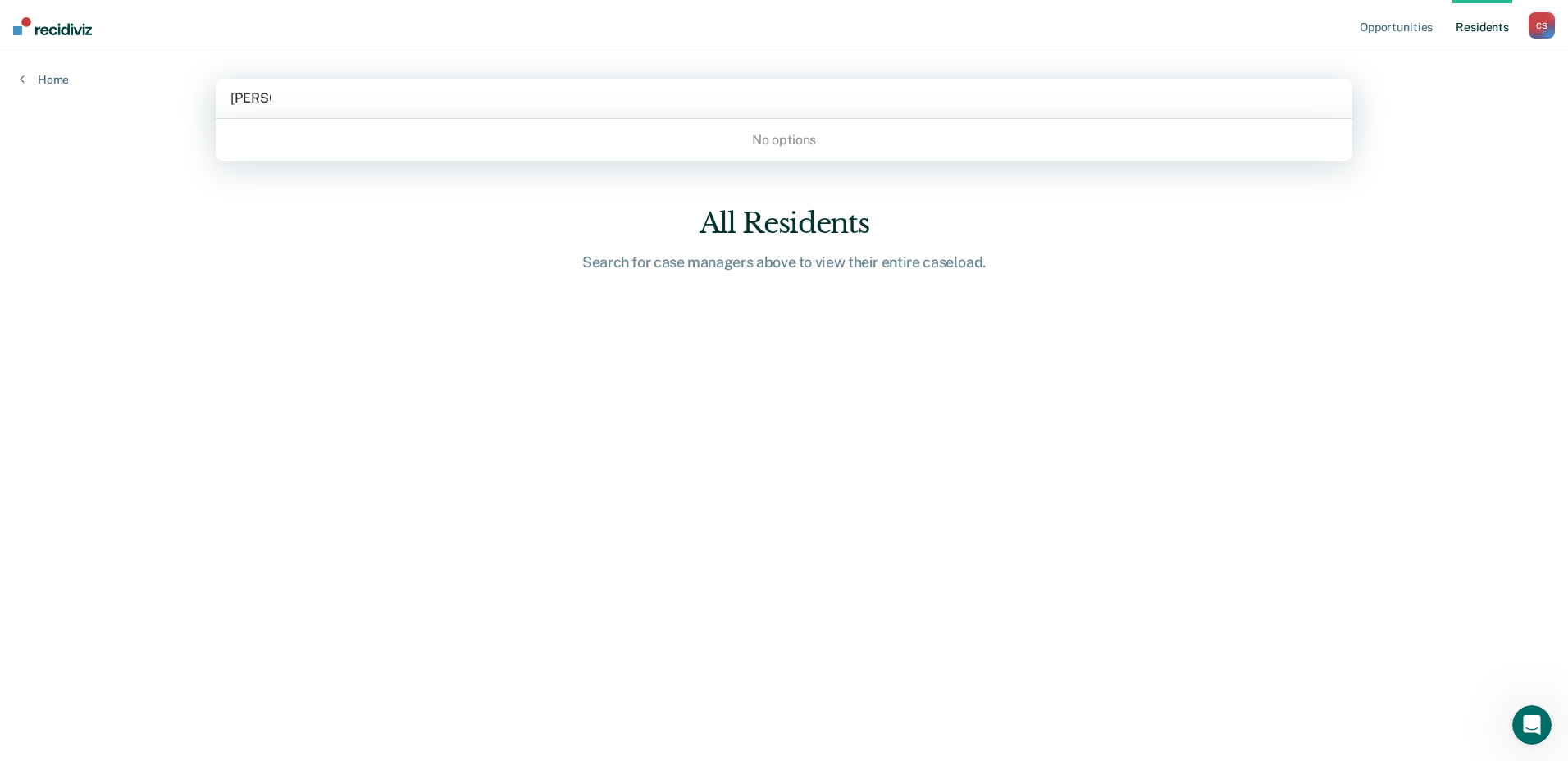 type on "steele" 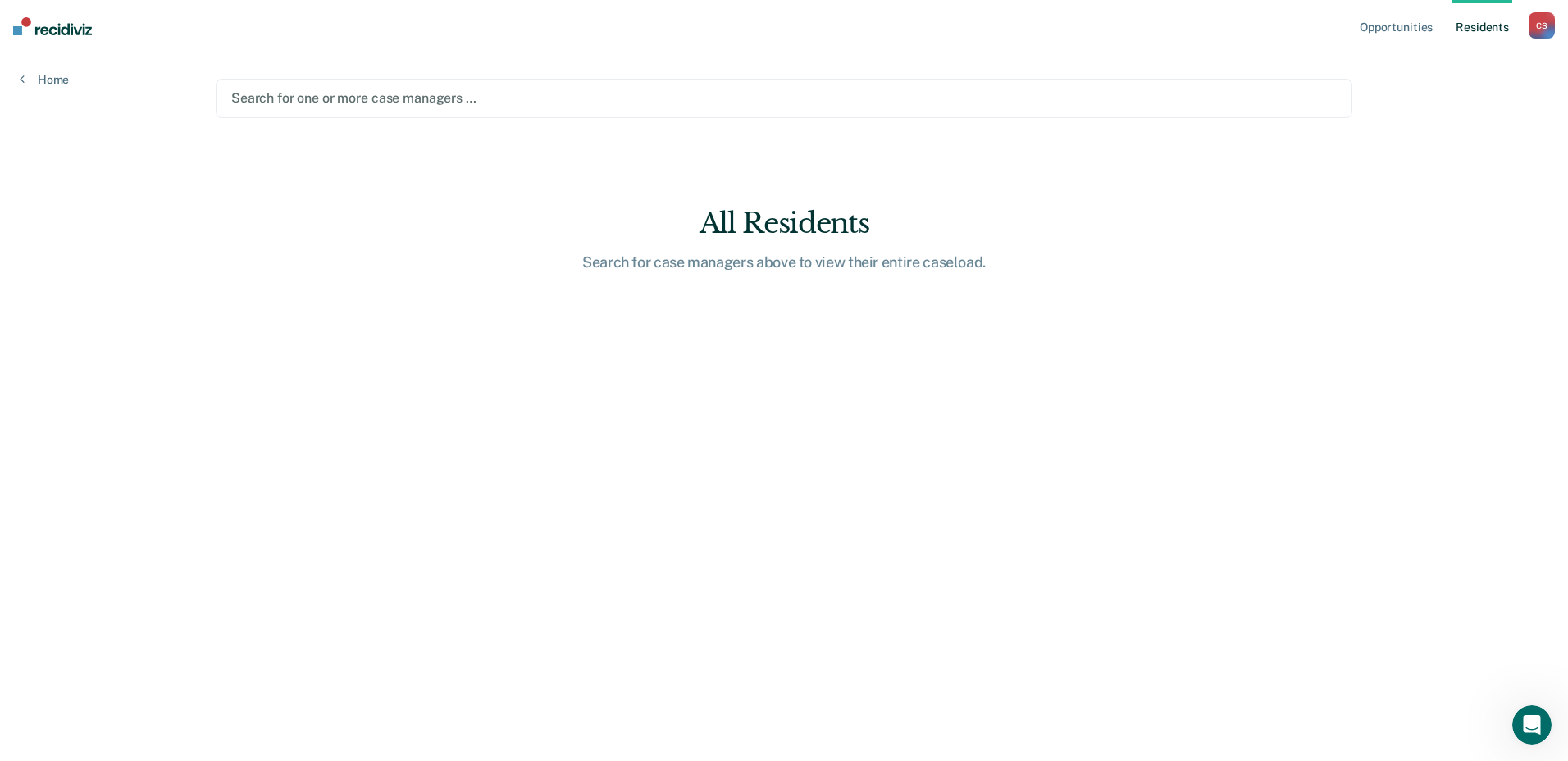 drag, startPoint x: 262, startPoint y: 97, endPoint x: -3, endPoint y: 212, distance: 288.87714 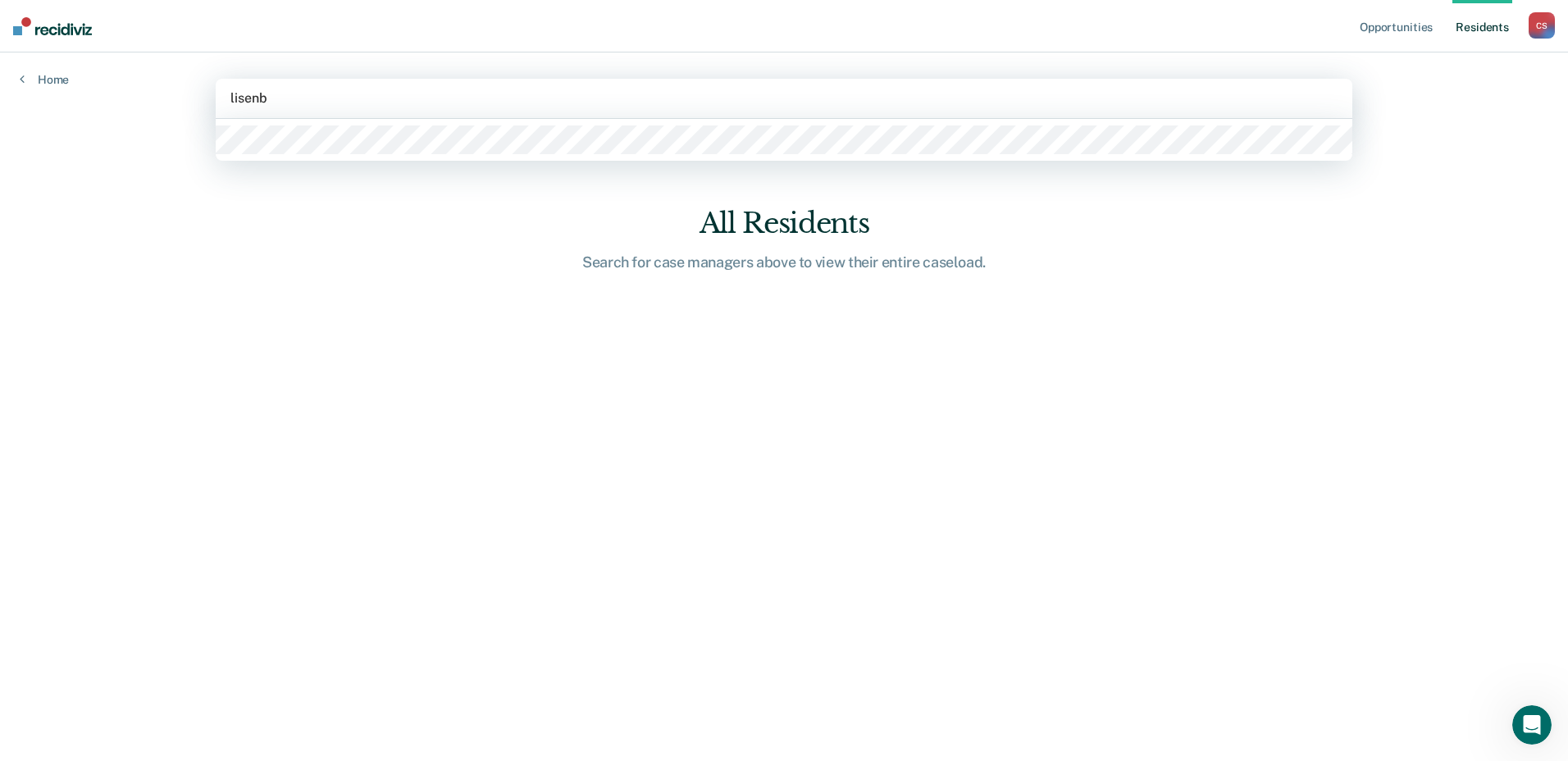 type on "lisenby" 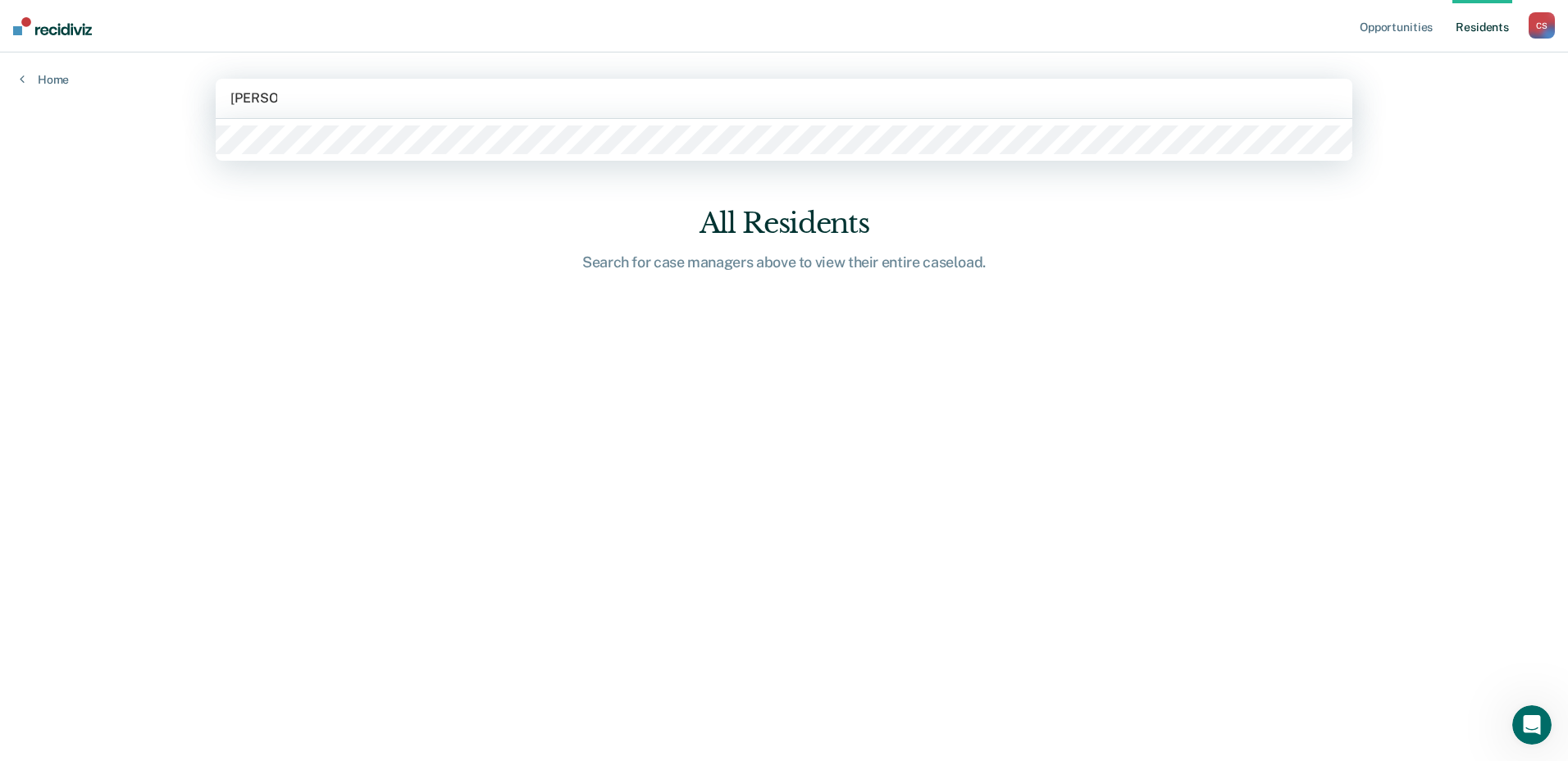 type 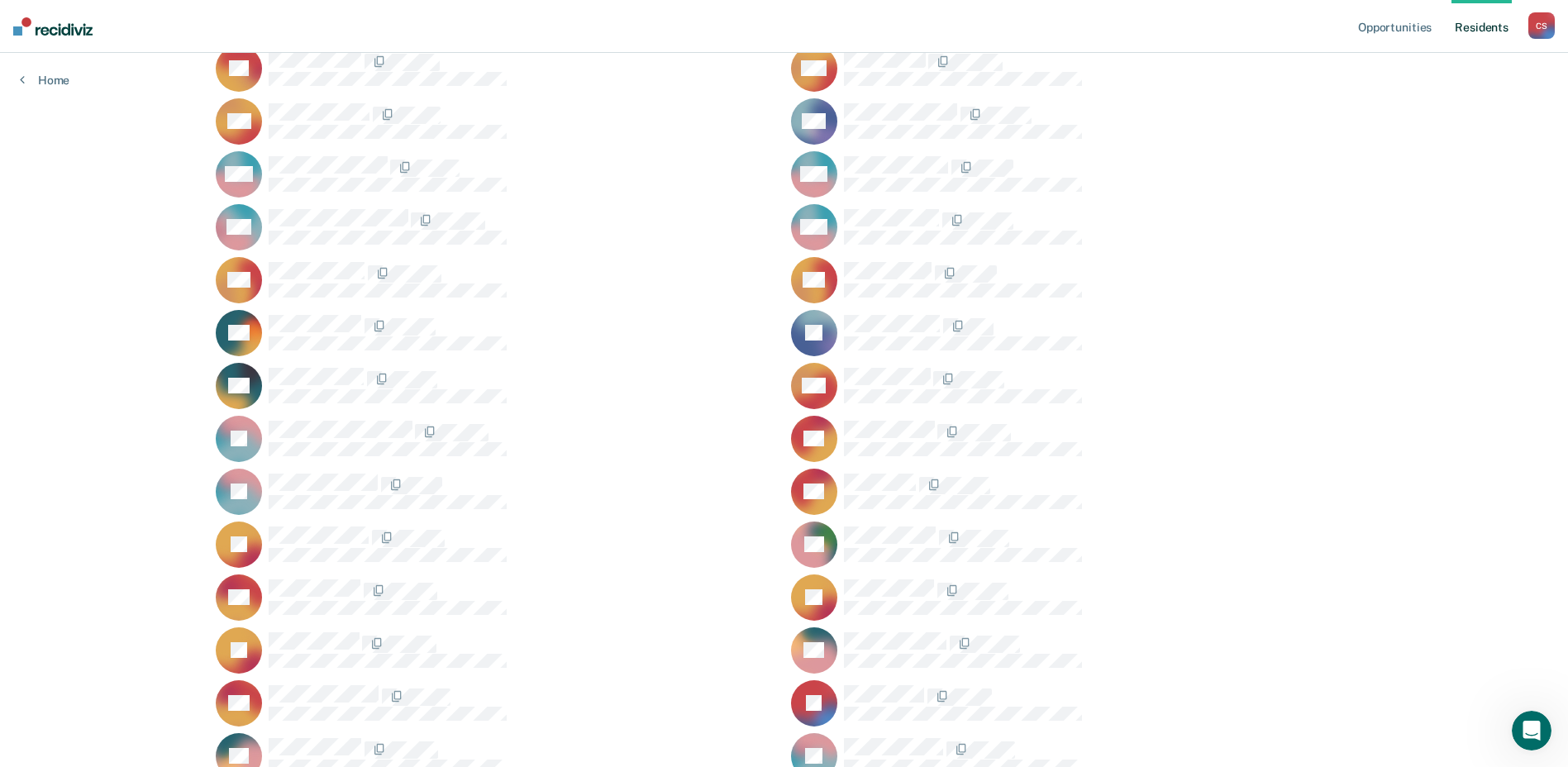 scroll, scrollTop: 1127, scrollLeft: 0, axis: vertical 